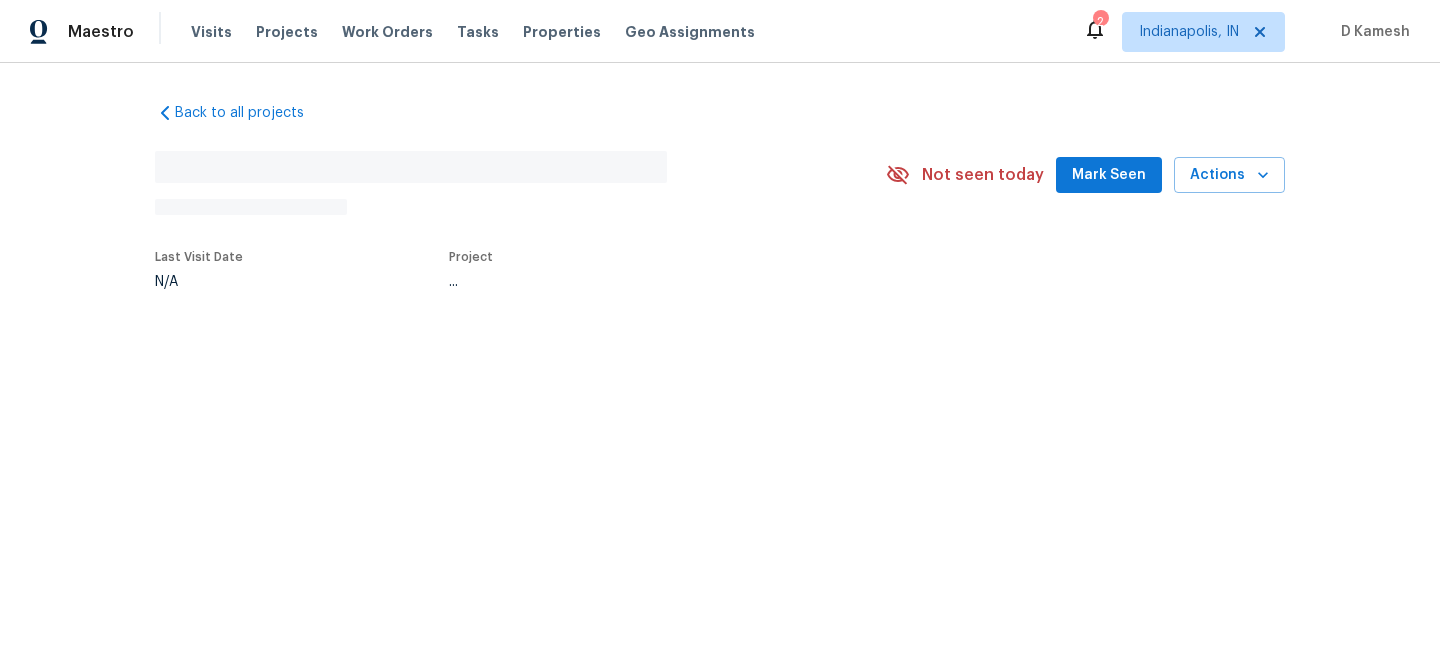 scroll, scrollTop: 0, scrollLeft: 0, axis: both 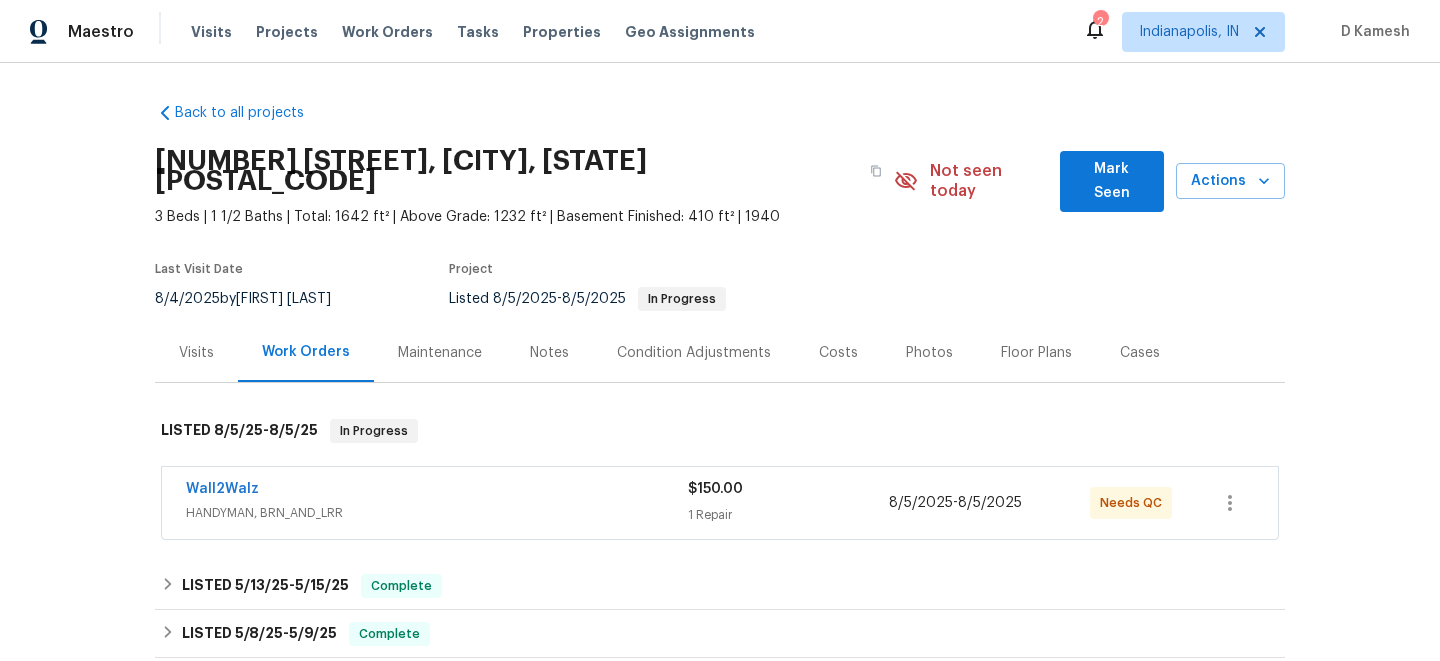 click on "Wall2Walz" at bounding box center (437, 491) 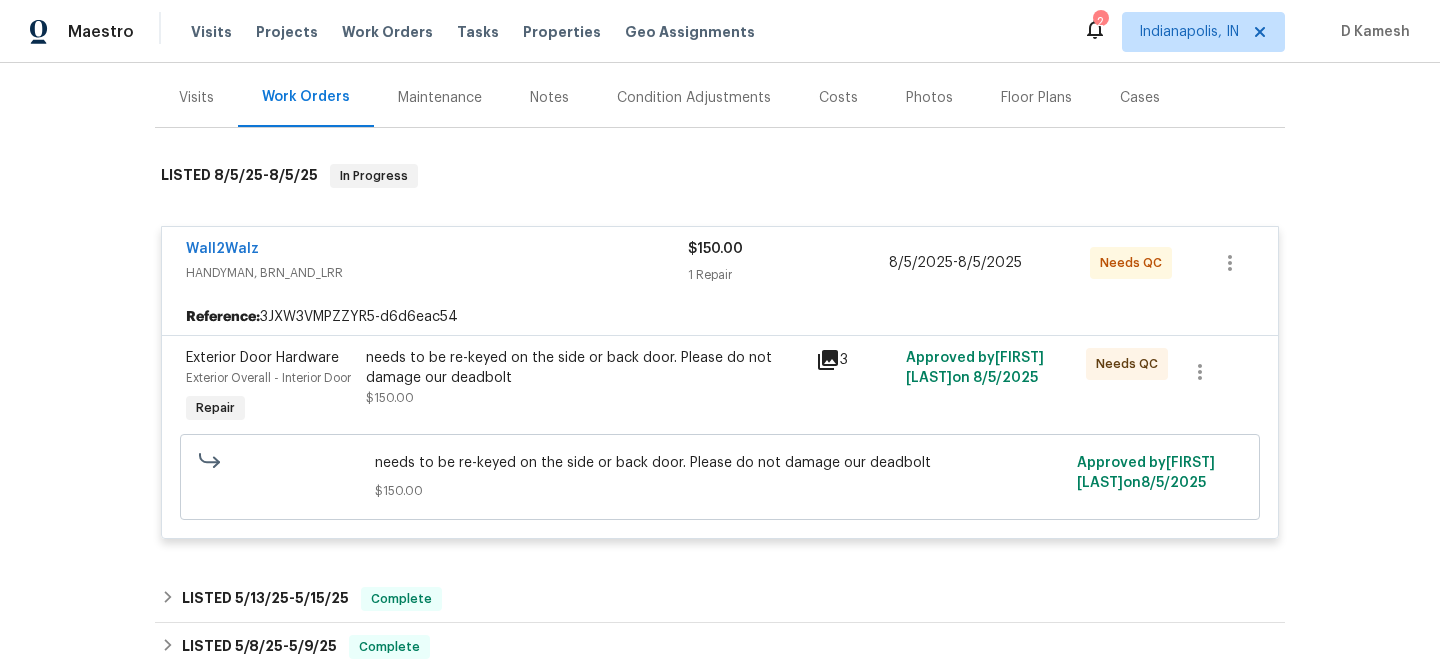 scroll, scrollTop: 234, scrollLeft: 0, axis: vertical 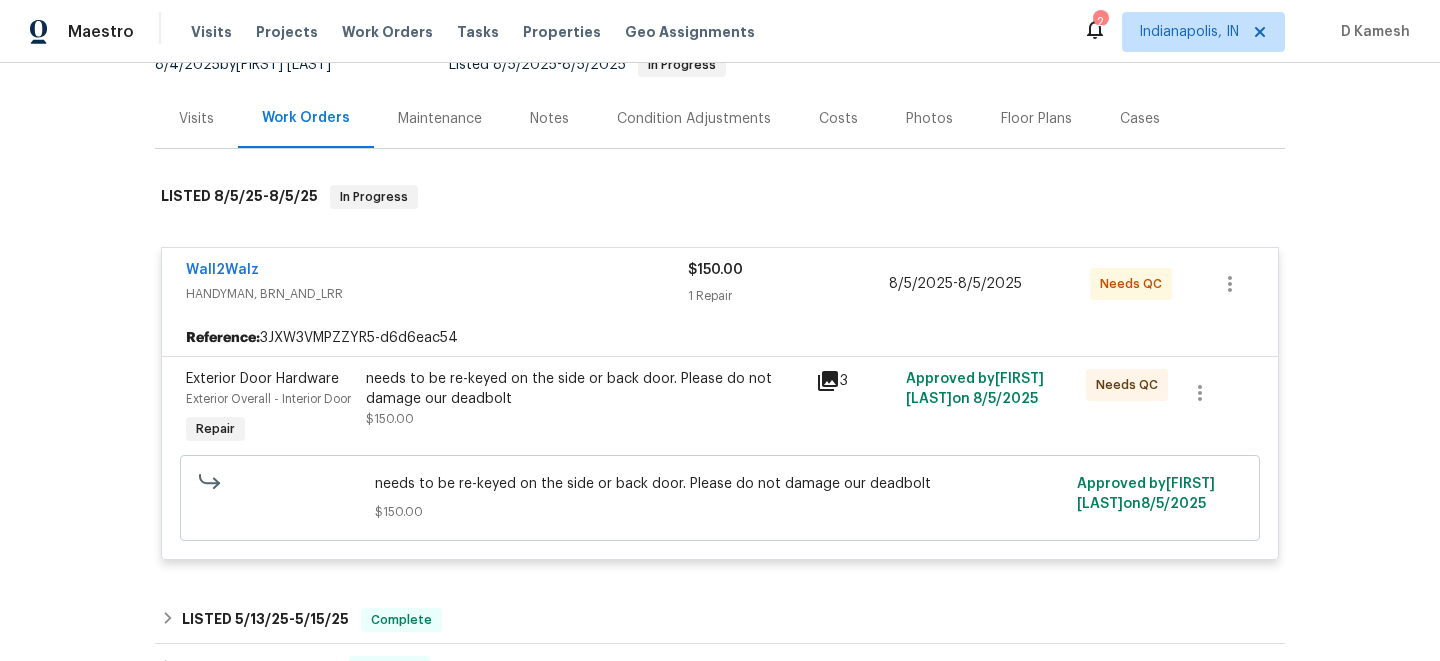 click 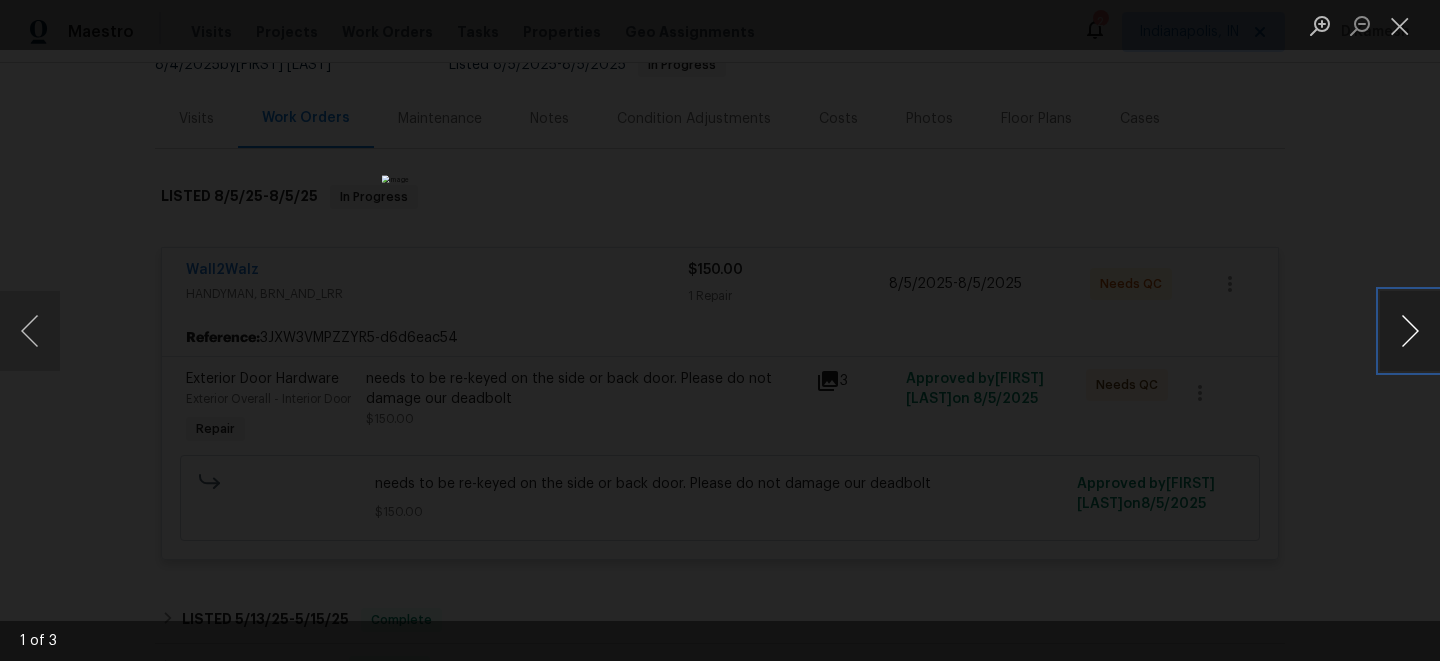 click at bounding box center [1410, 331] 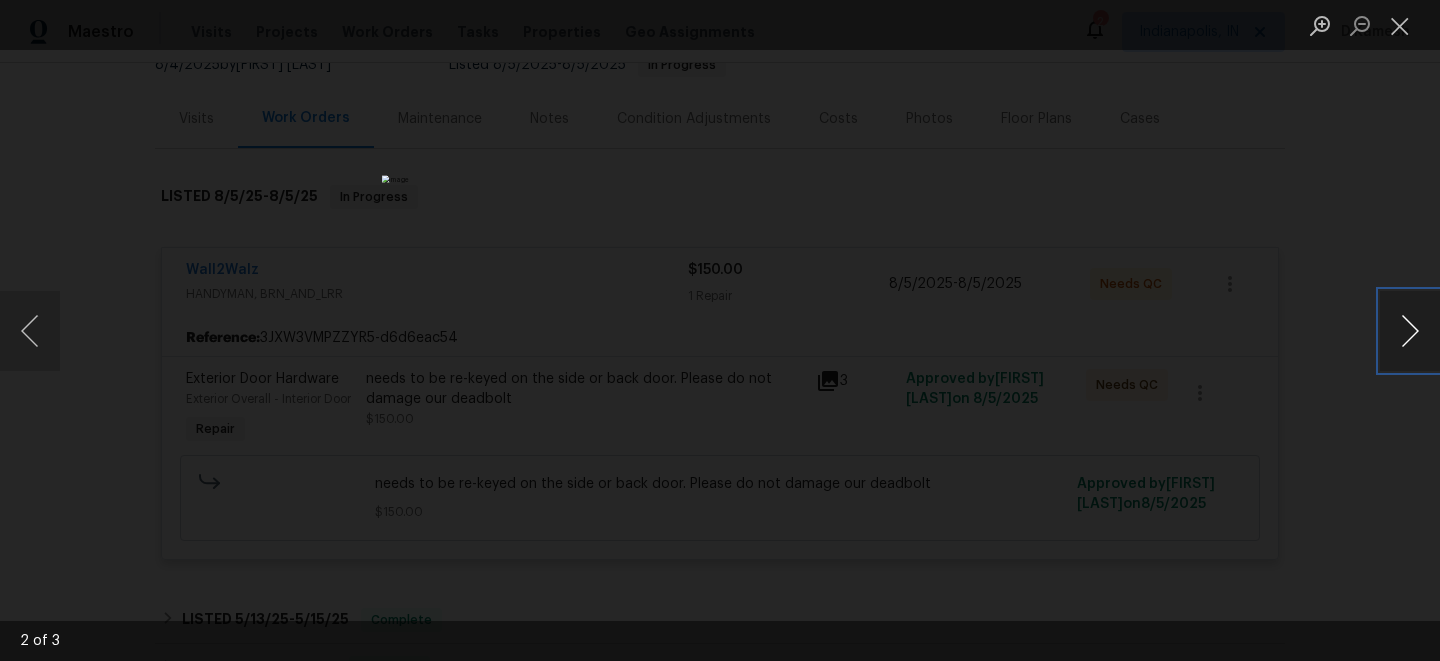 click at bounding box center [1410, 331] 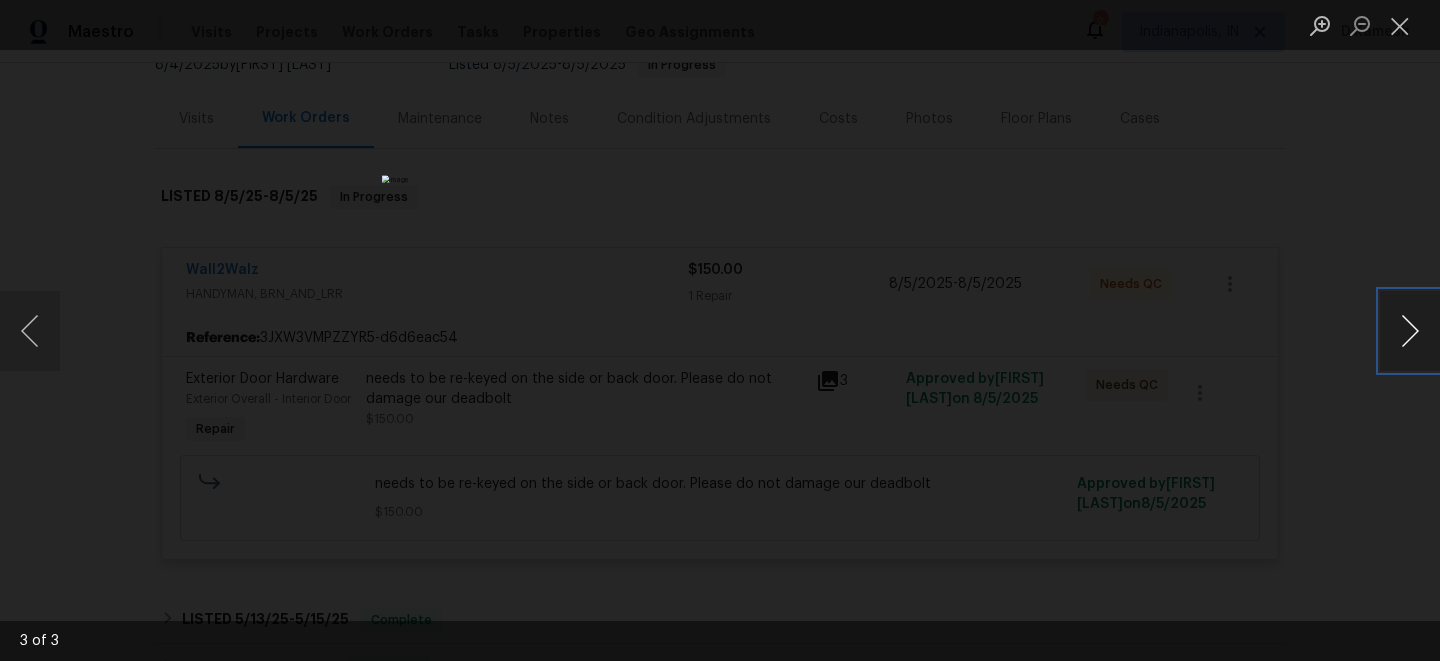 click at bounding box center [1410, 331] 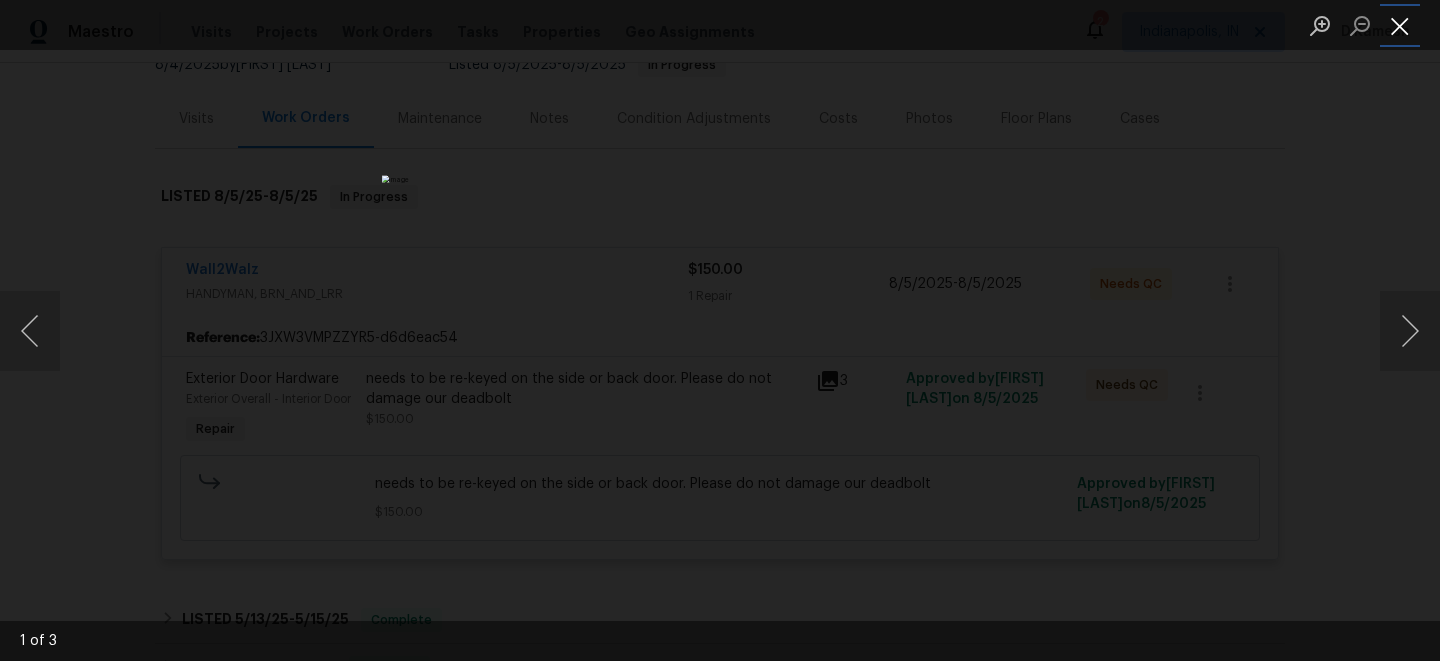 click at bounding box center [1400, 25] 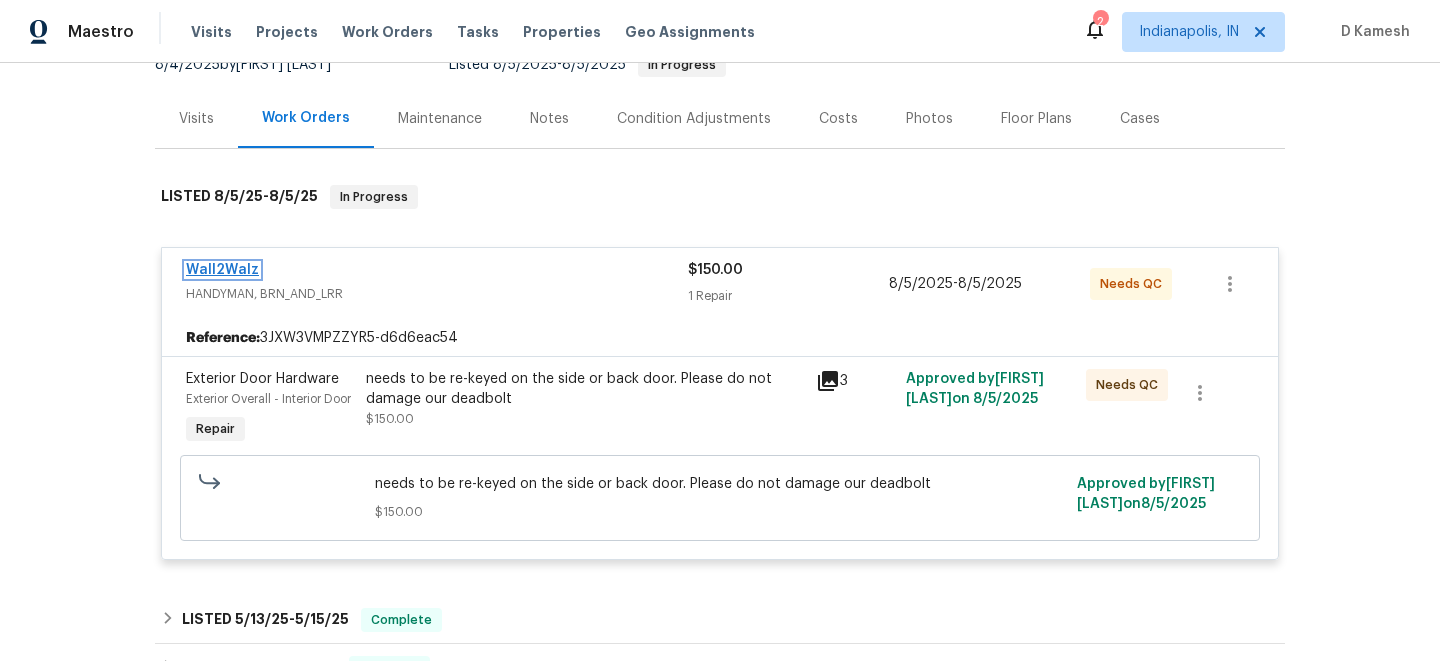 click on "Wall2Walz" at bounding box center [222, 270] 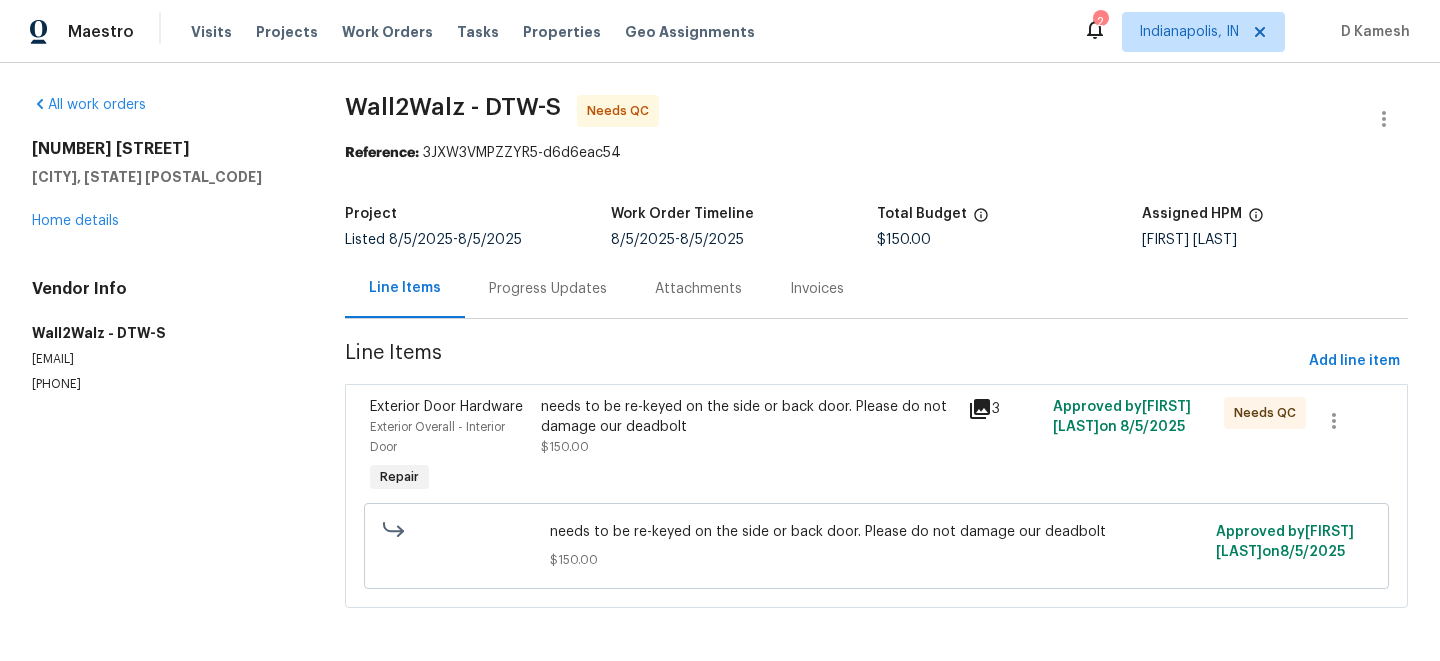click on "Progress Updates" at bounding box center [548, 289] 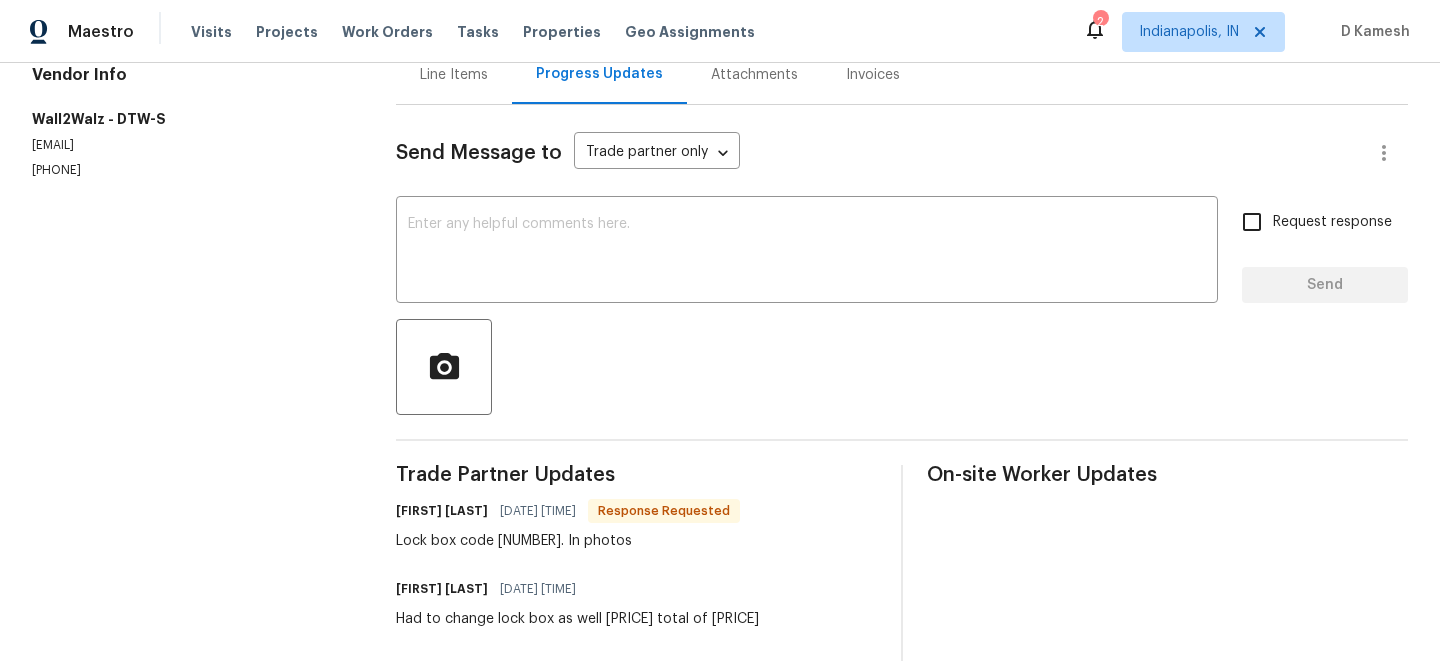 scroll, scrollTop: 316, scrollLeft: 0, axis: vertical 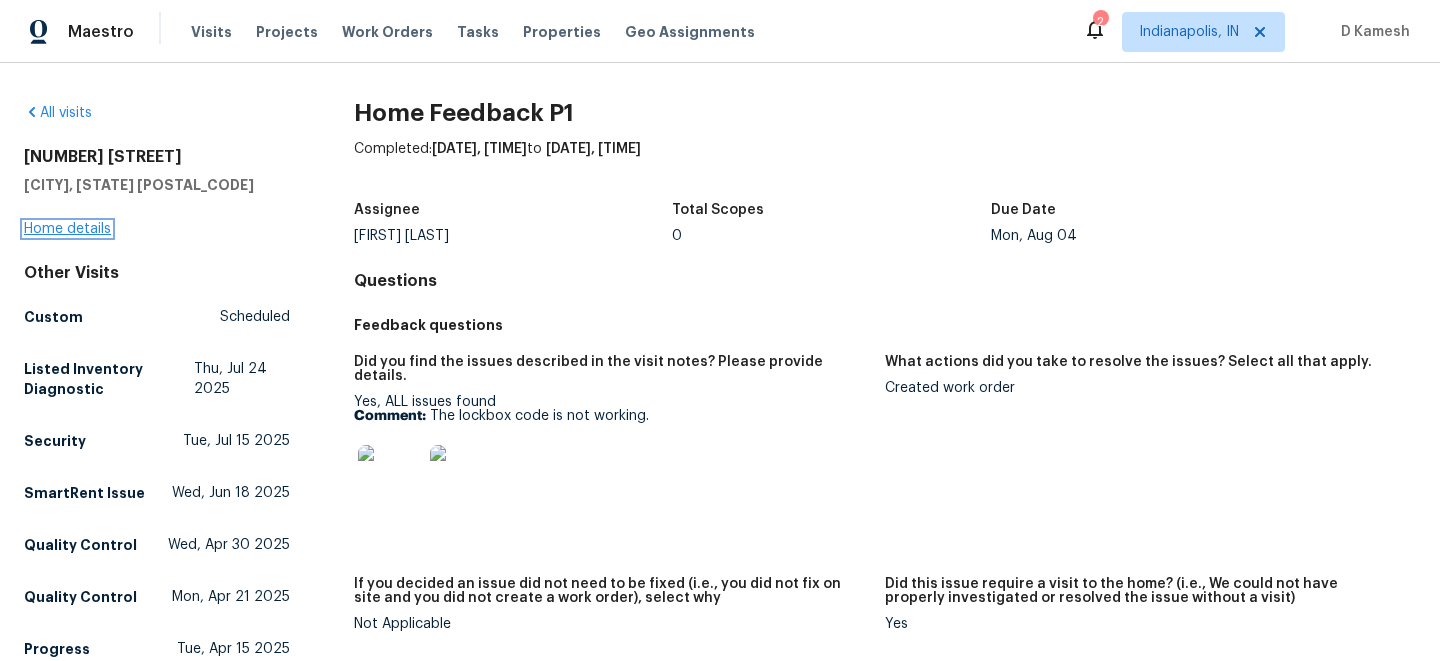 click on "Home details" at bounding box center (67, 229) 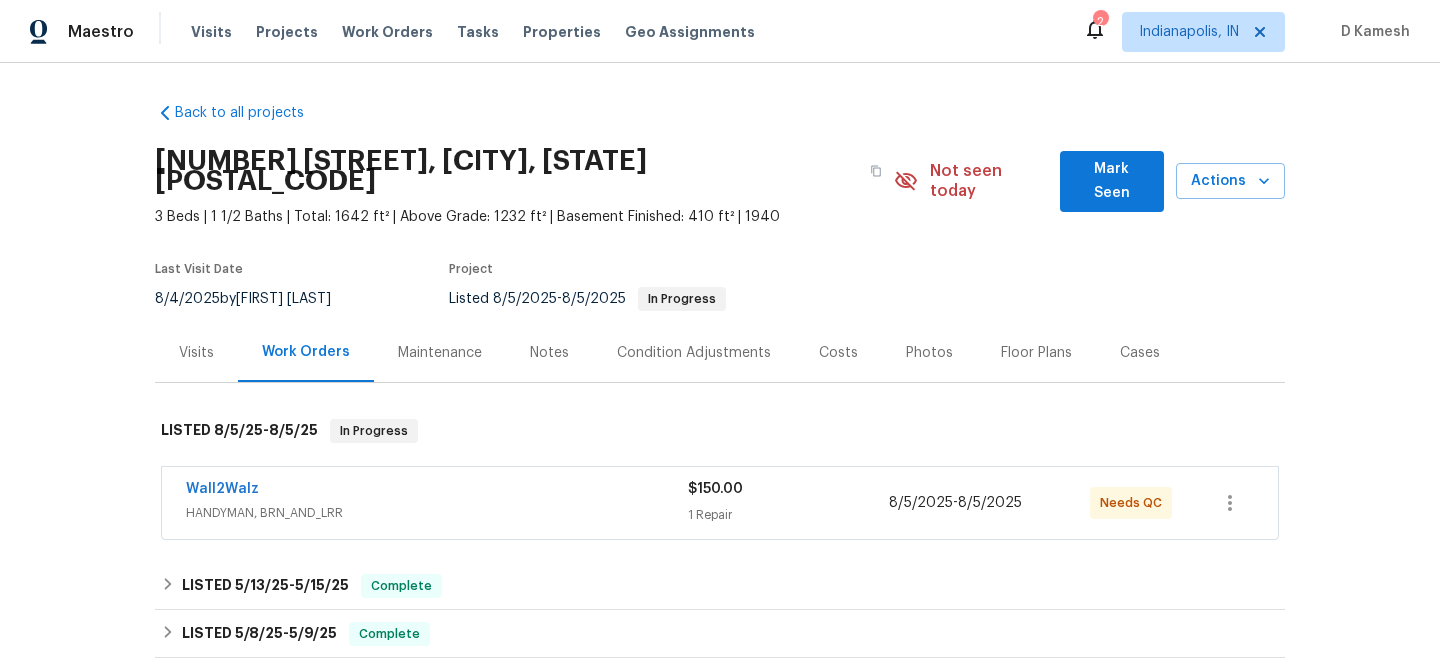 click on "HANDYMAN, BRN_AND_LRR" at bounding box center (437, 513) 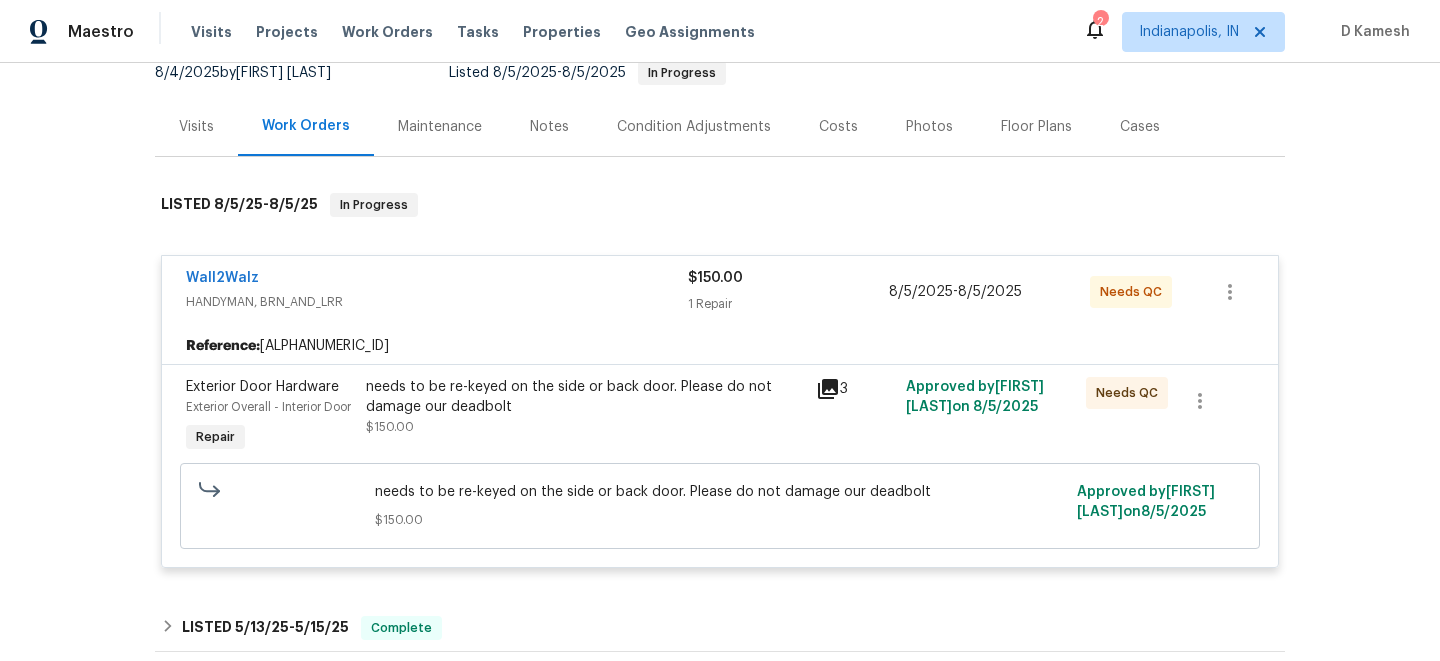 scroll, scrollTop: 236, scrollLeft: 0, axis: vertical 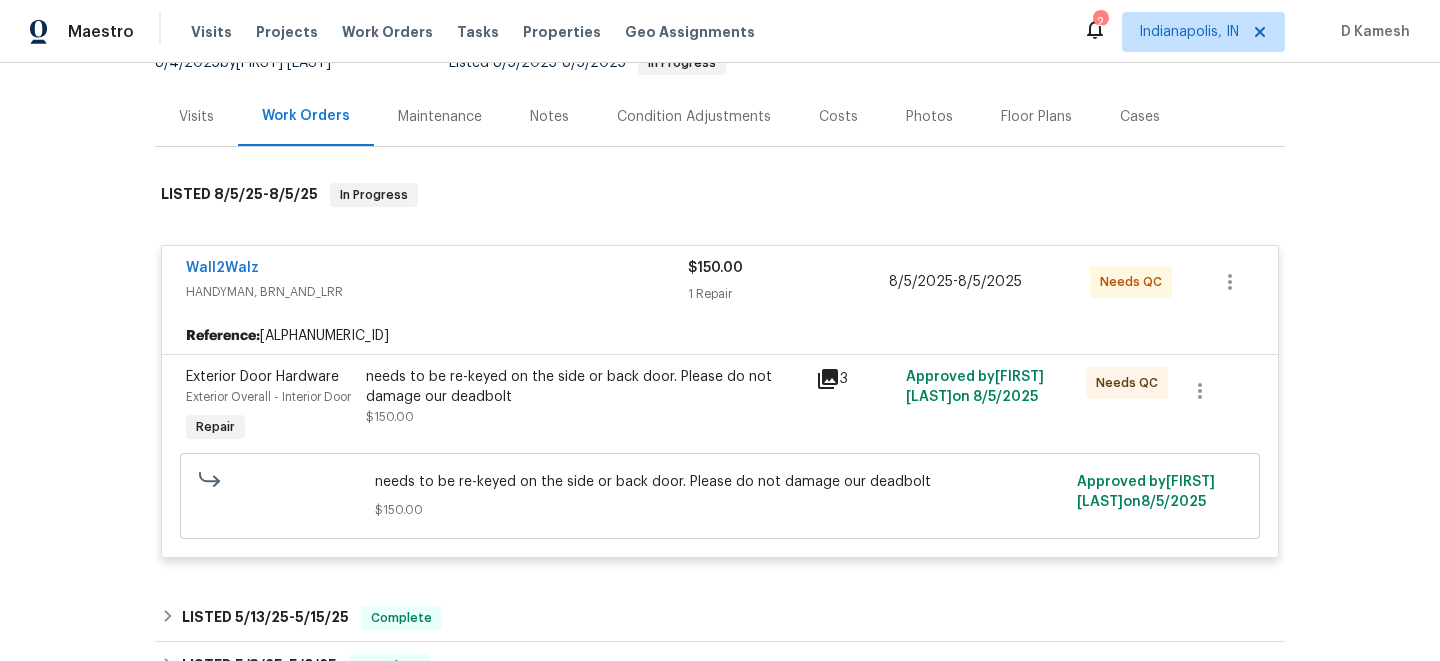 click on "HANDYMAN, BRN_AND_LRR" at bounding box center [437, 292] 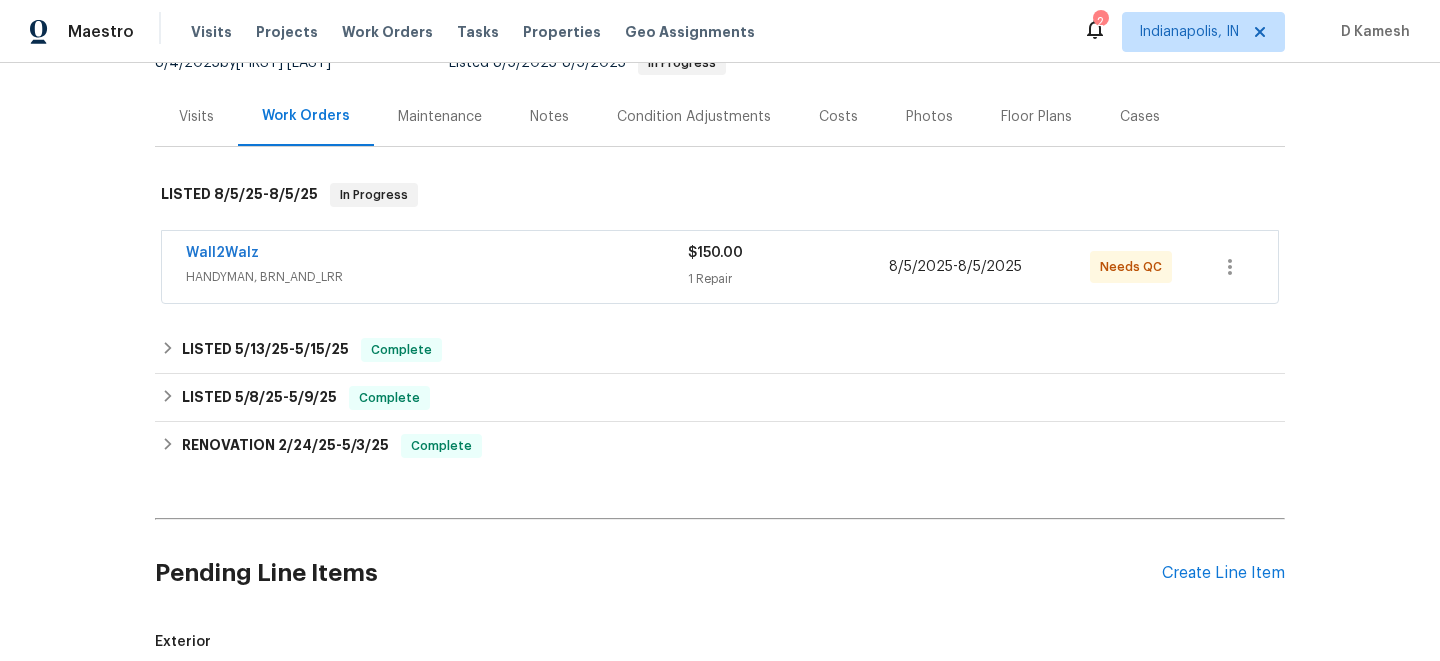 click on "Visits" at bounding box center (196, 117) 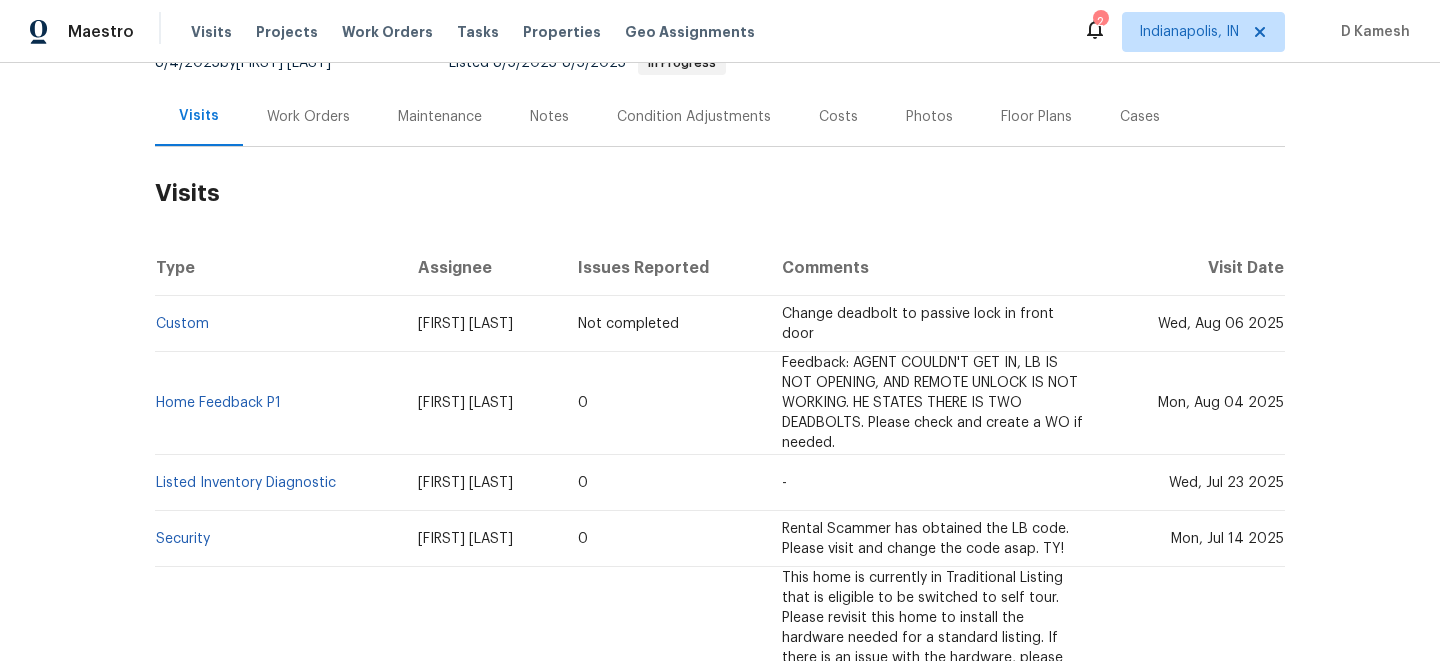 scroll, scrollTop: 287, scrollLeft: 0, axis: vertical 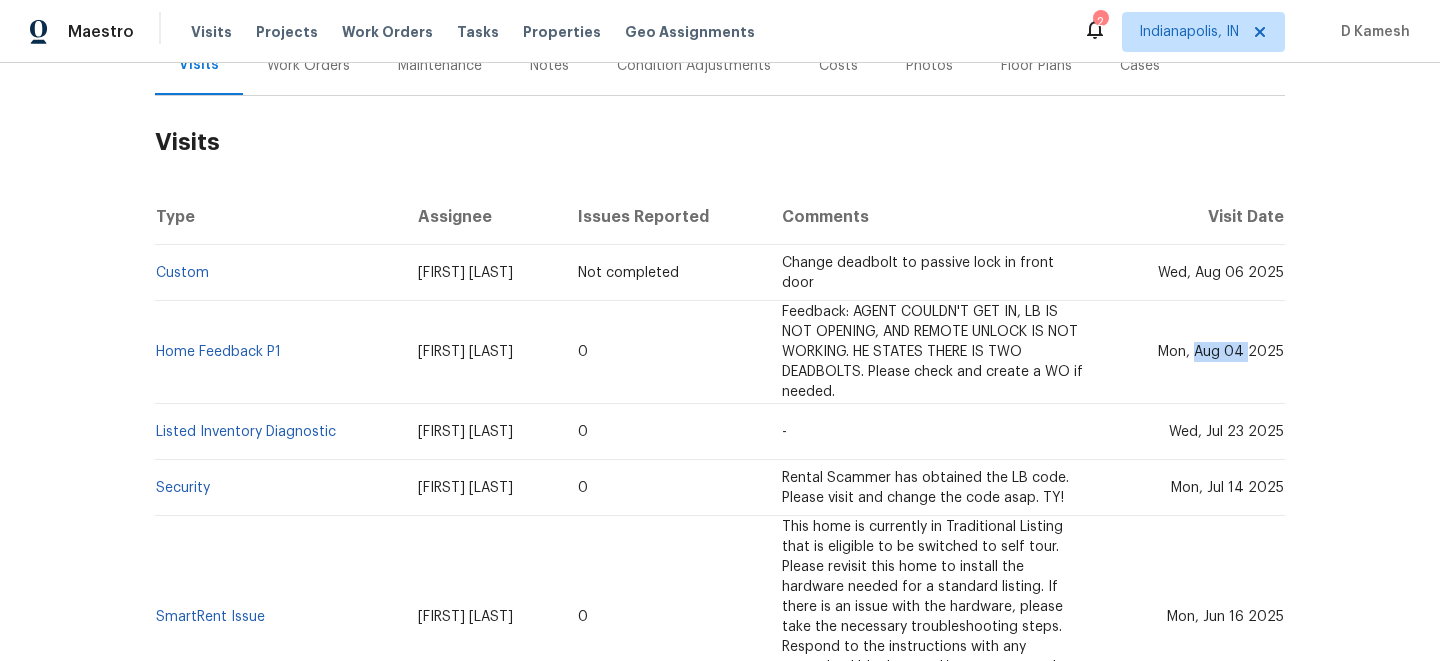 drag, startPoint x: 1198, startPoint y: 335, endPoint x: 1249, endPoint y: 333, distance: 51.0392 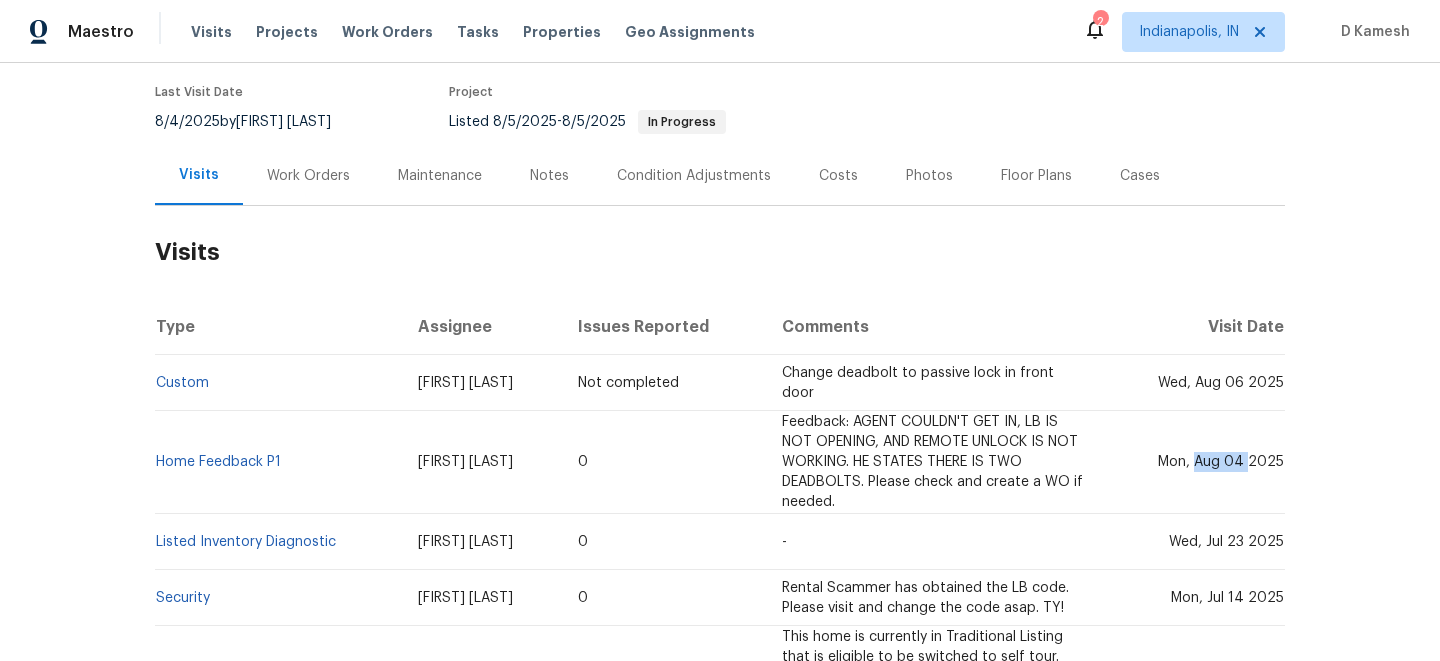 scroll, scrollTop: 165, scrollLeft: 0, axis: vertical 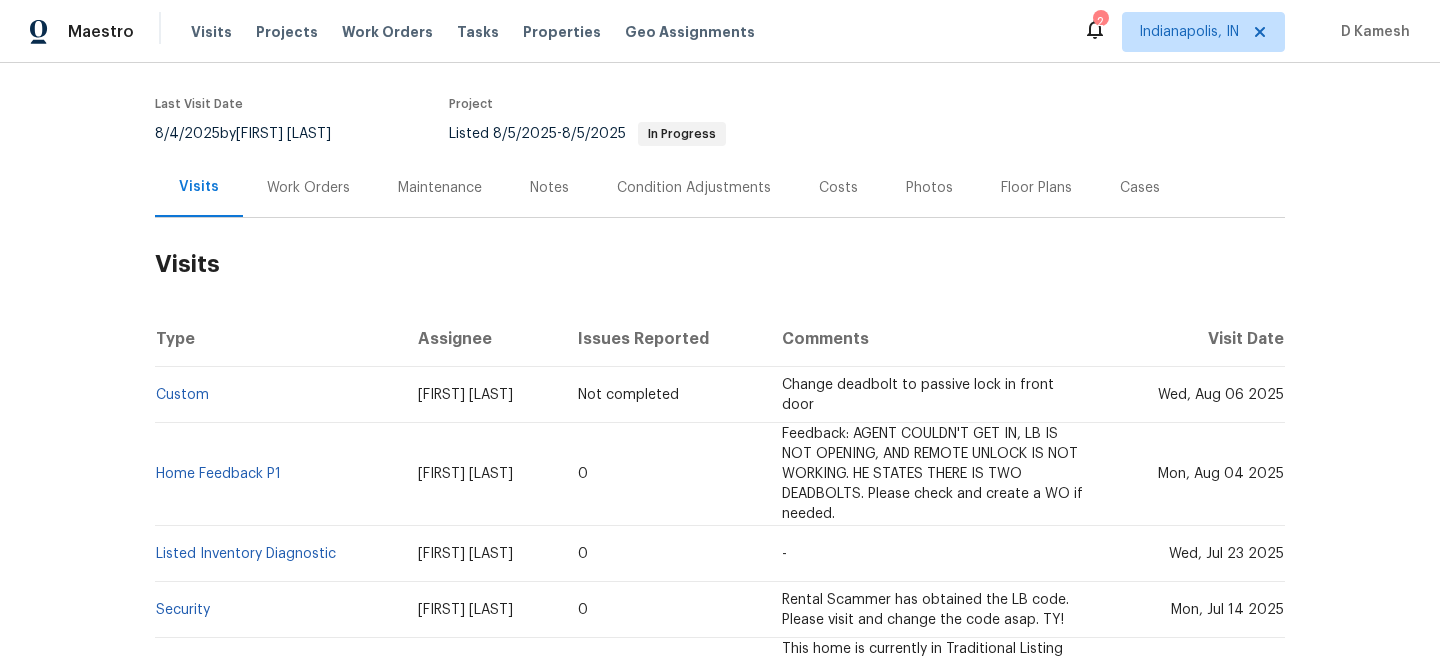 click on "Work Orders" at bounding box center (308, 188) 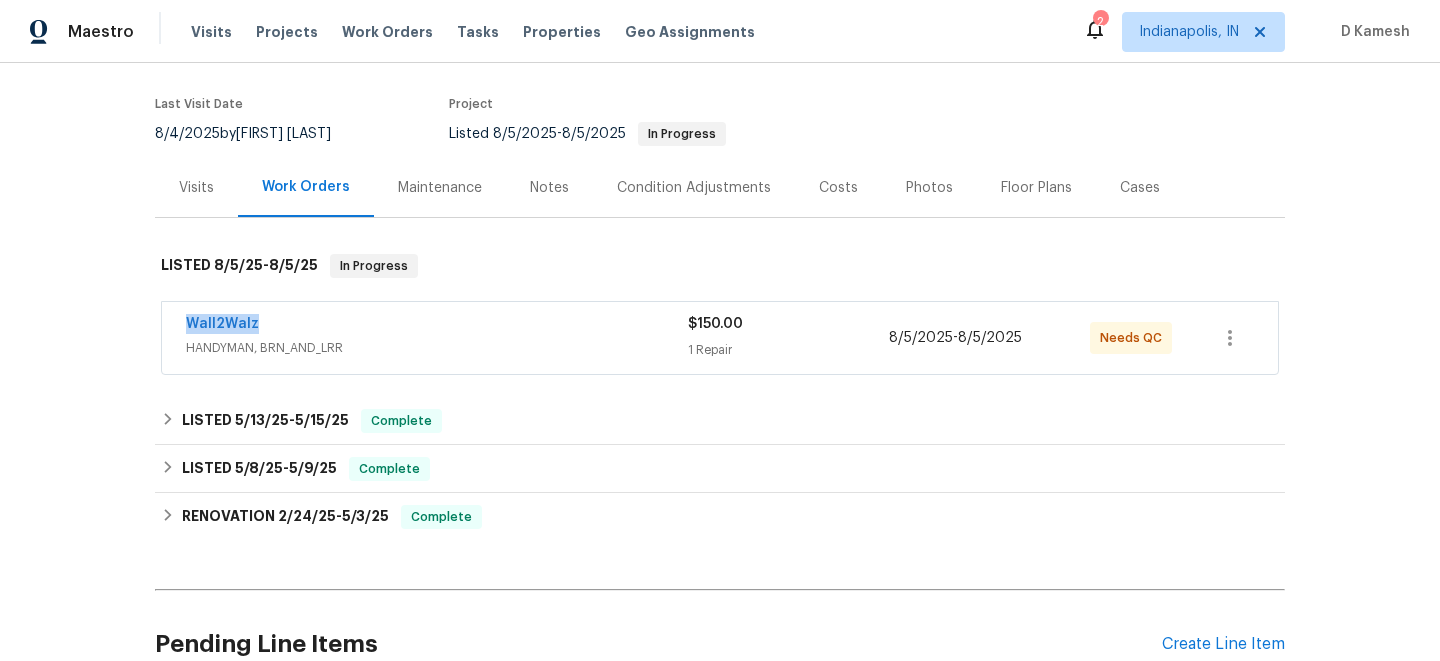 drag, startPoint x: 175, startPoint y: 306, endPoint x: 353, endPoint y: 305, distance: 178.0028 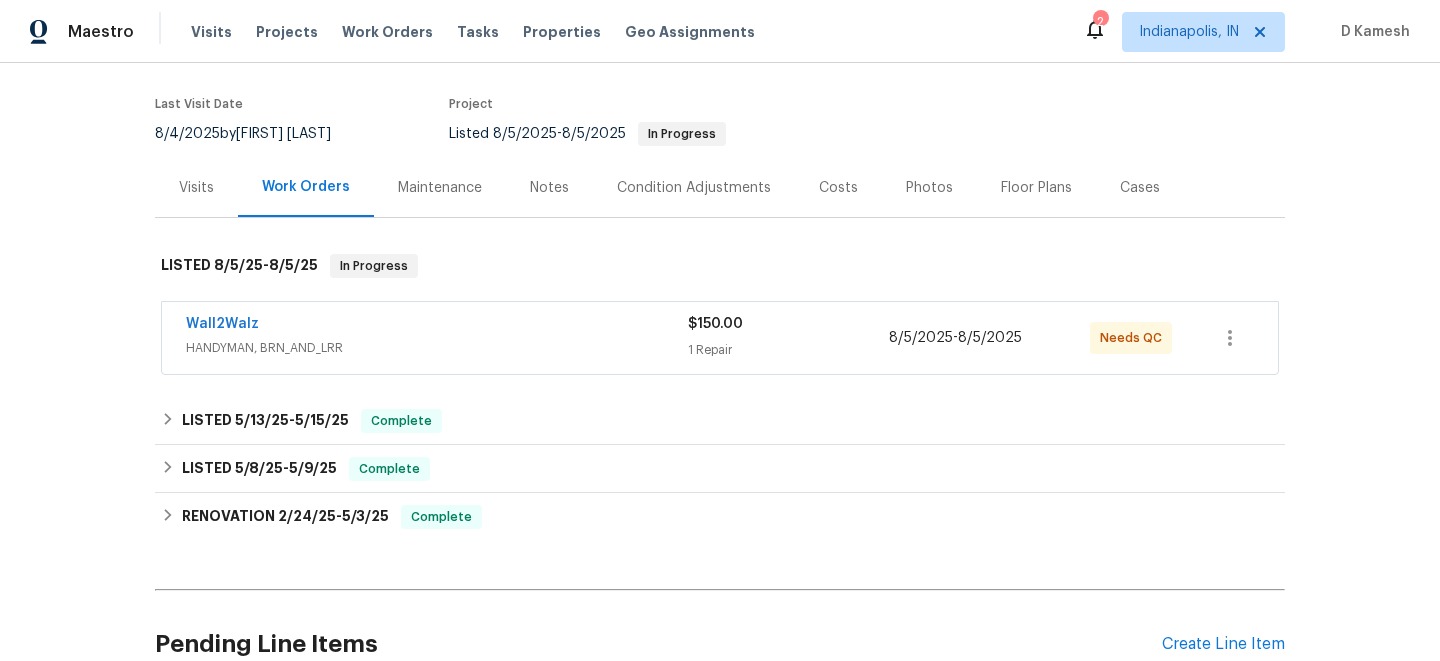 click on "Visits" at bounding box center [196, 188] 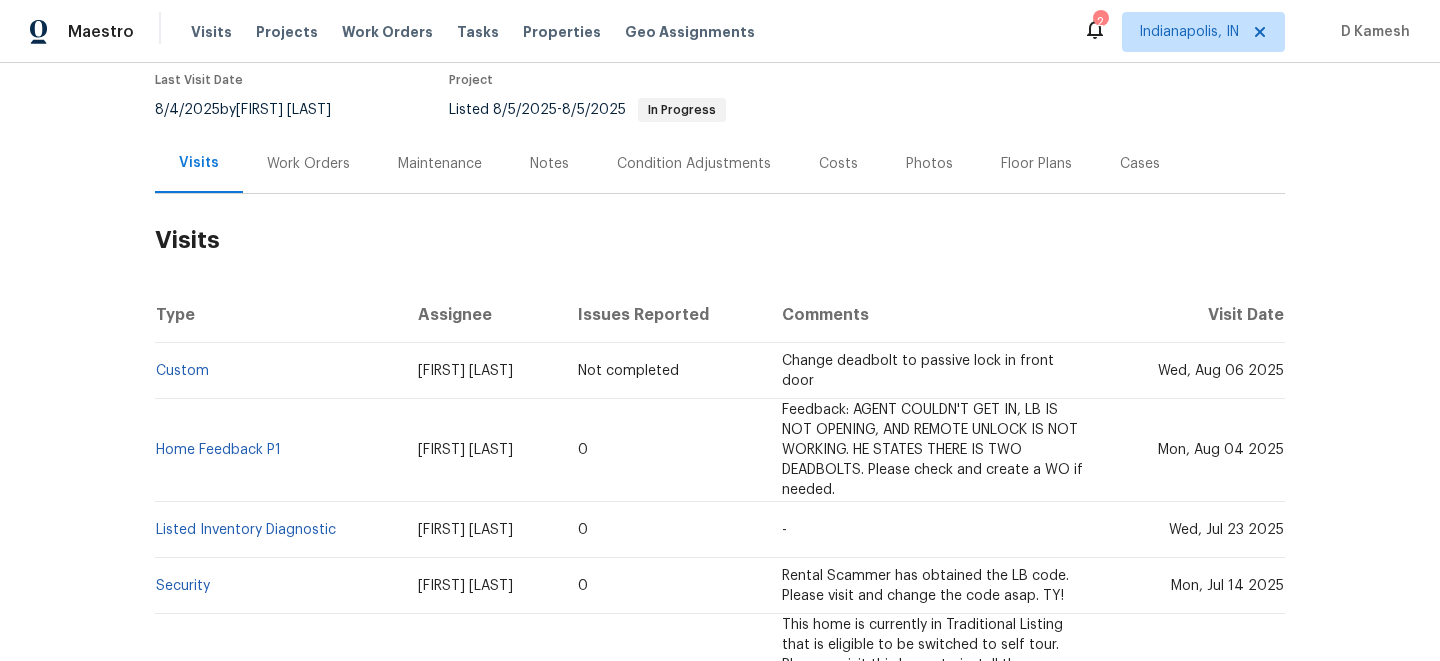 scroll, scrollTop: 190, scrollLeft: 0, axis: vertical 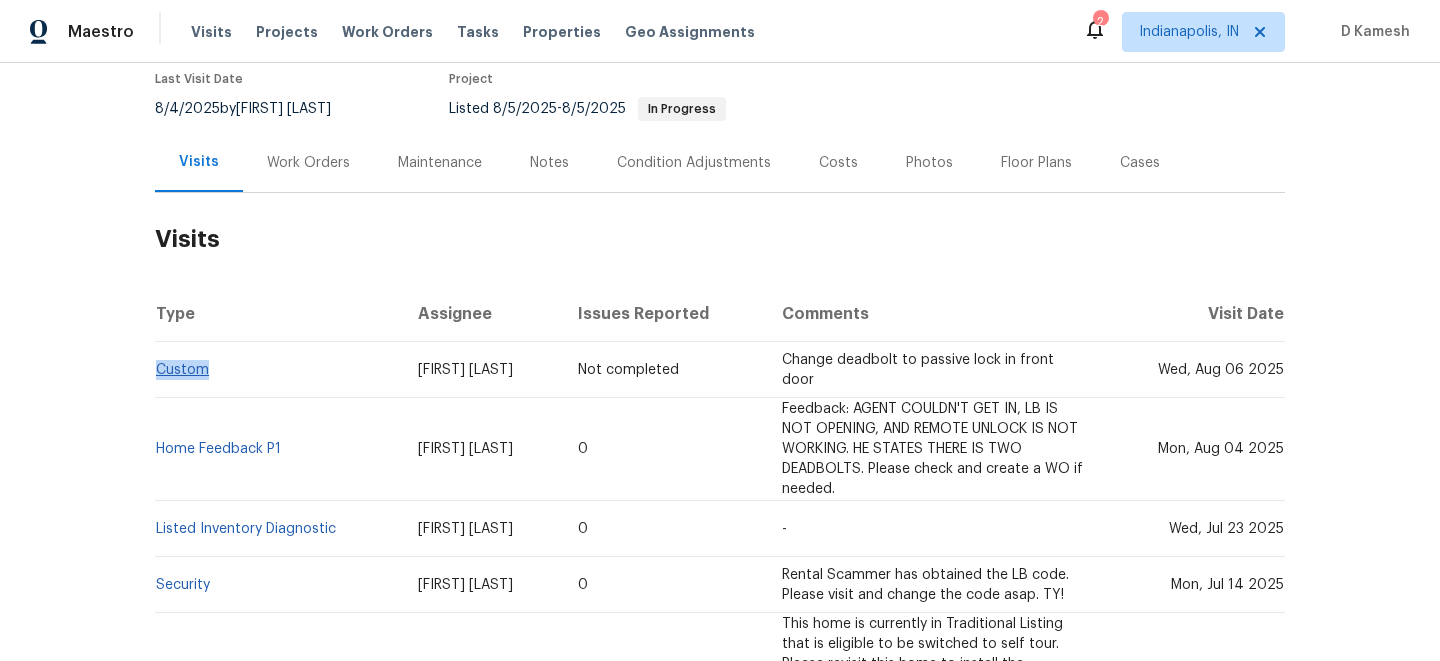 drag, startPoint x: 217, startPoint y: 344, endPoint x: 158, endPoint y: 342, distance: 59.03389 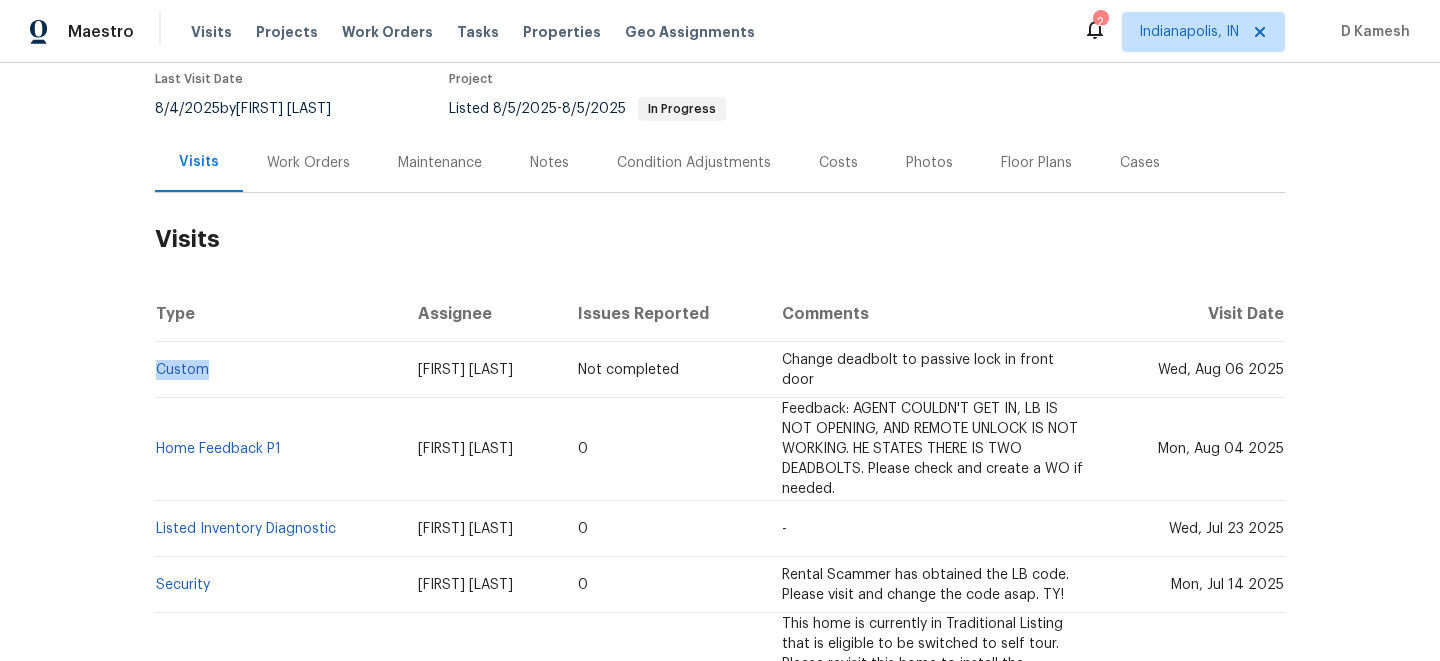 copy on "Custom" 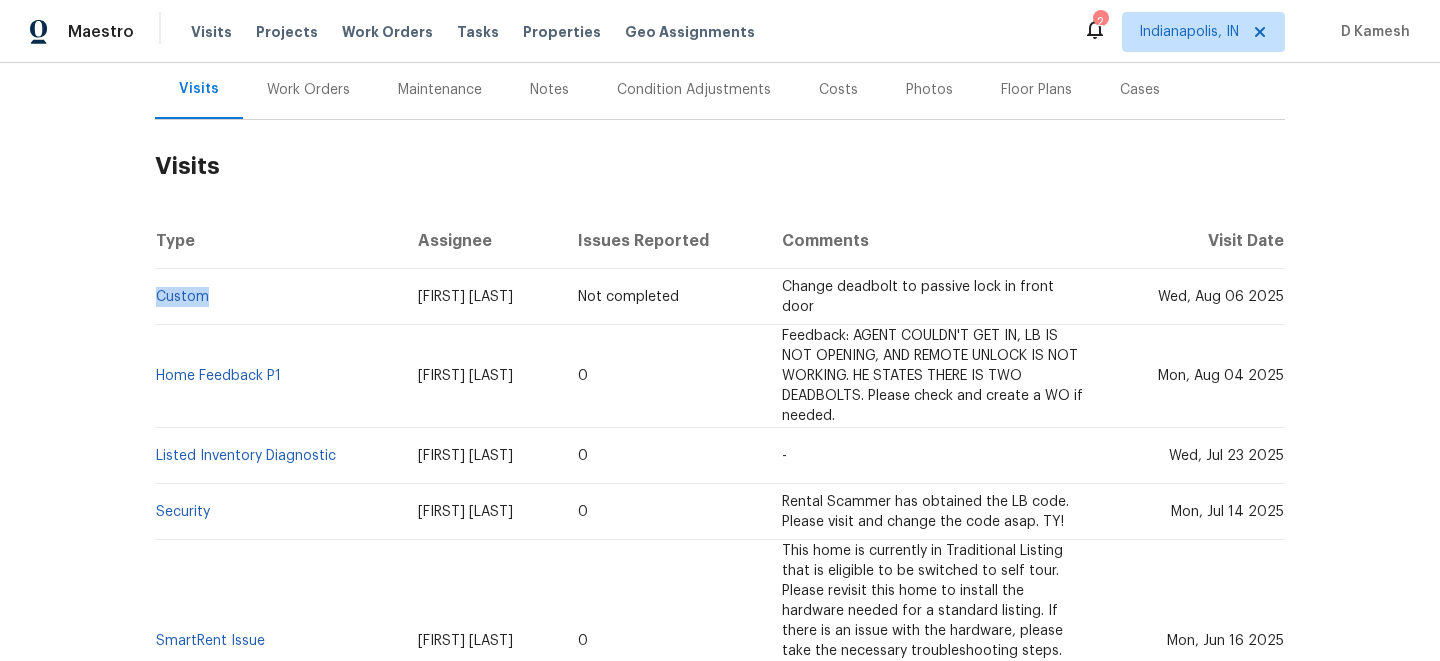 scroll, scrollTop: 266, scrollLeft: 0, axis: vertical 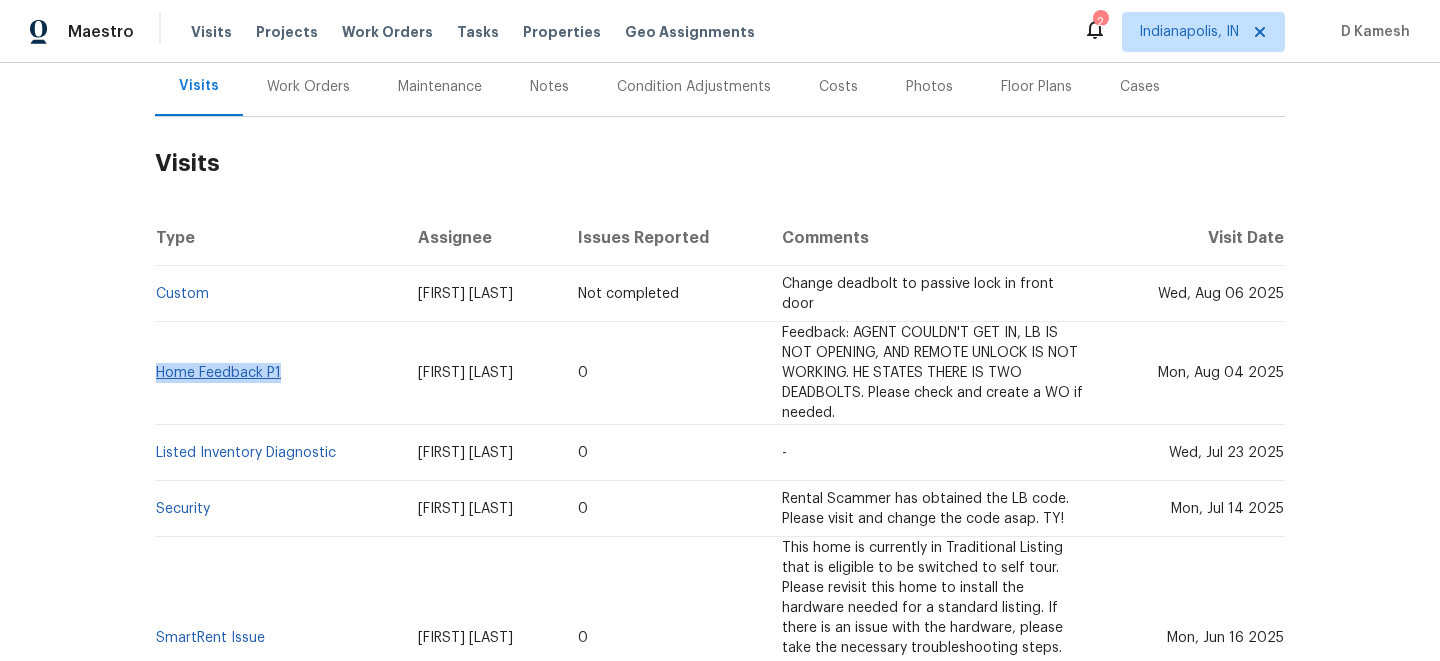 drag, startPoint x: 292, startPoint y: 353, endPoint x: 161, endPoint y: 348, distance: 131.09538 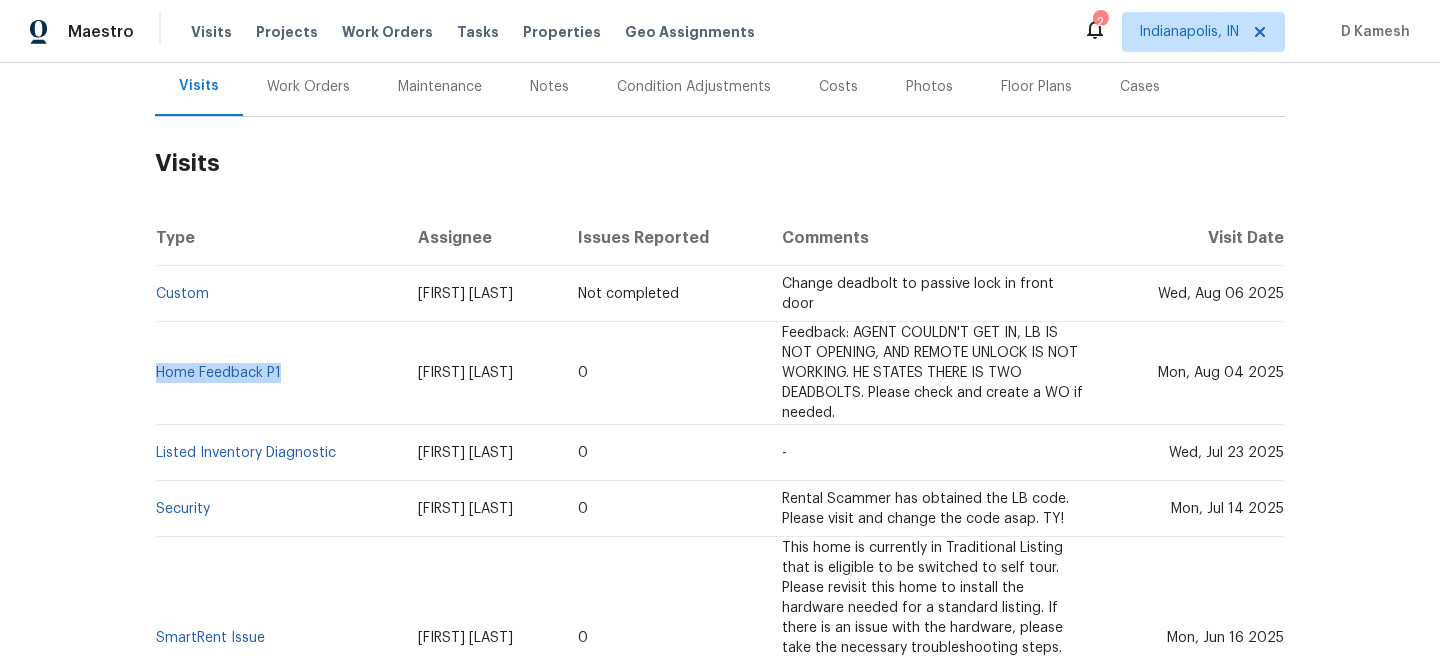 copy on "Home Feedback P1" 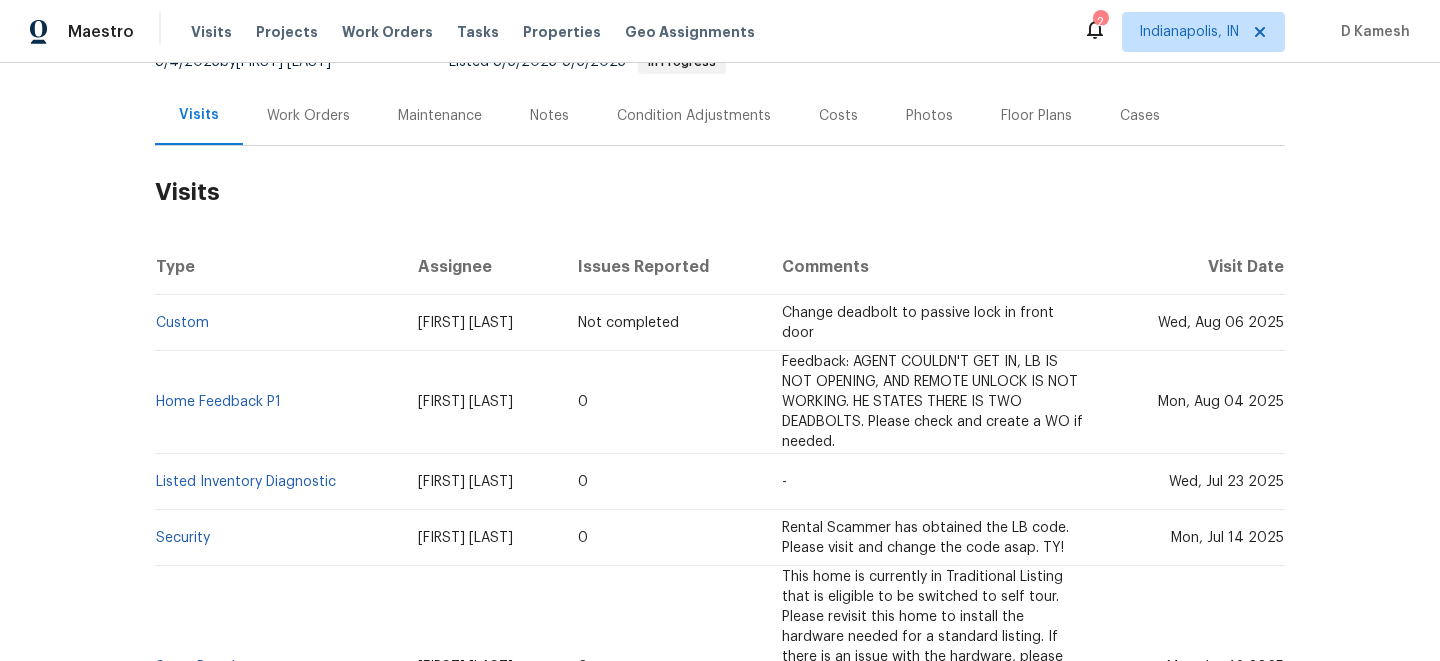 click on "Work Orders" at bounding box center (308, 116) 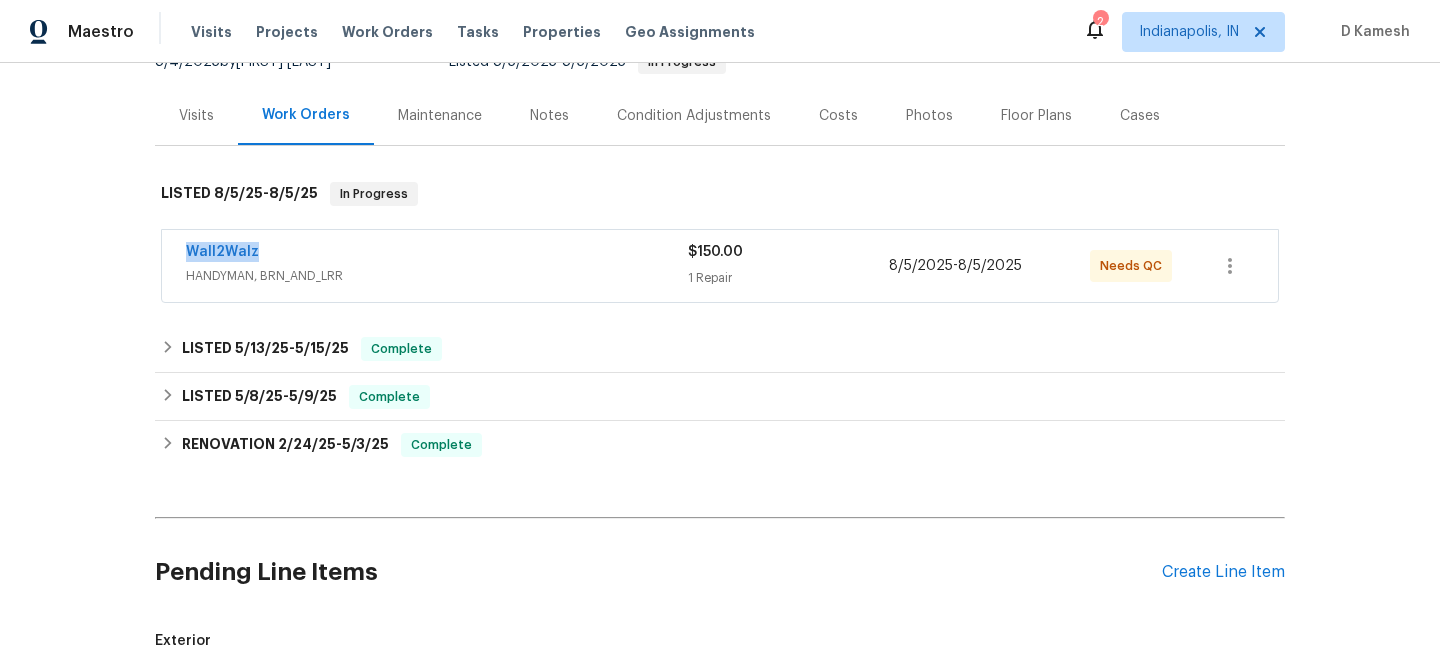 drag, startPoint x: 175, startPoint y: 231, endPoint x: 332, endPoint y: 230, distance: 157.00319 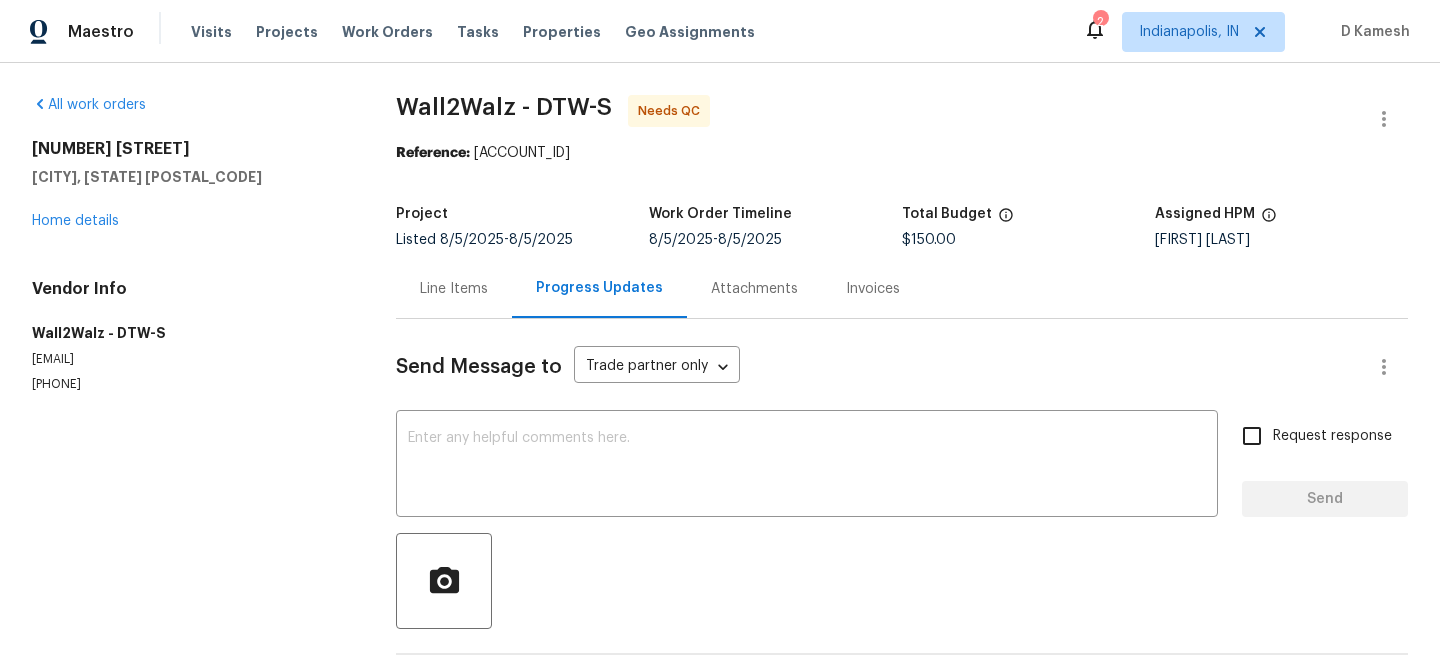 scroll, scrollTop: 0, scrollLeft: 0, axis: both 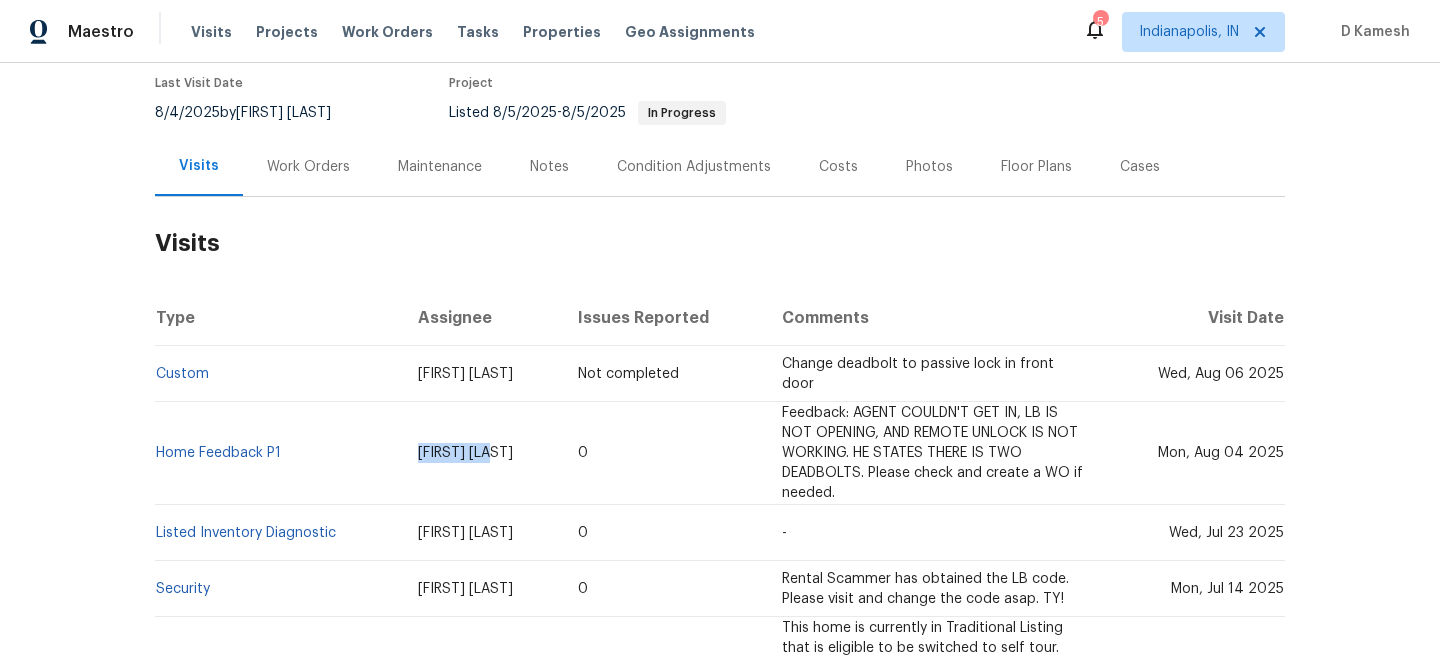 drag, startPoint x: 416, startPoint y: 454, endPoint x: 510, endPoint y: 451, distance: 94.04786 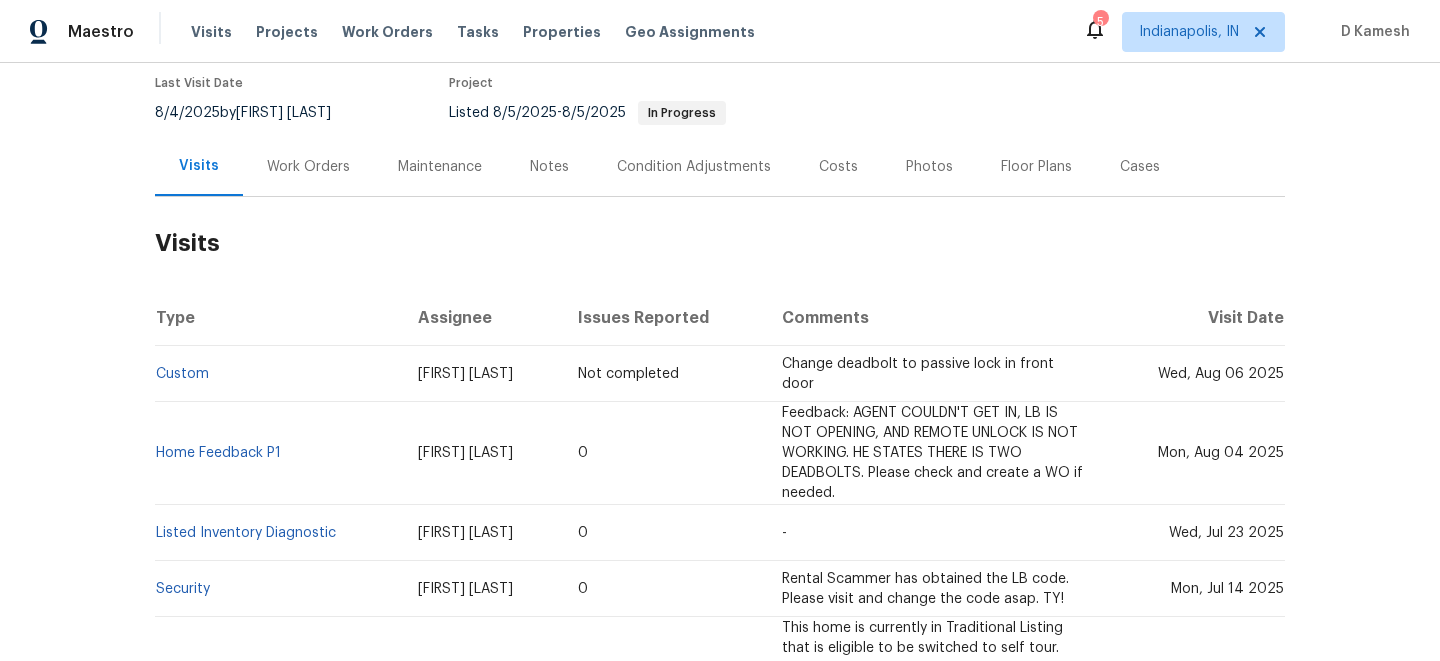 click on "Home Feedback P1" at bounding box center [278, 453] 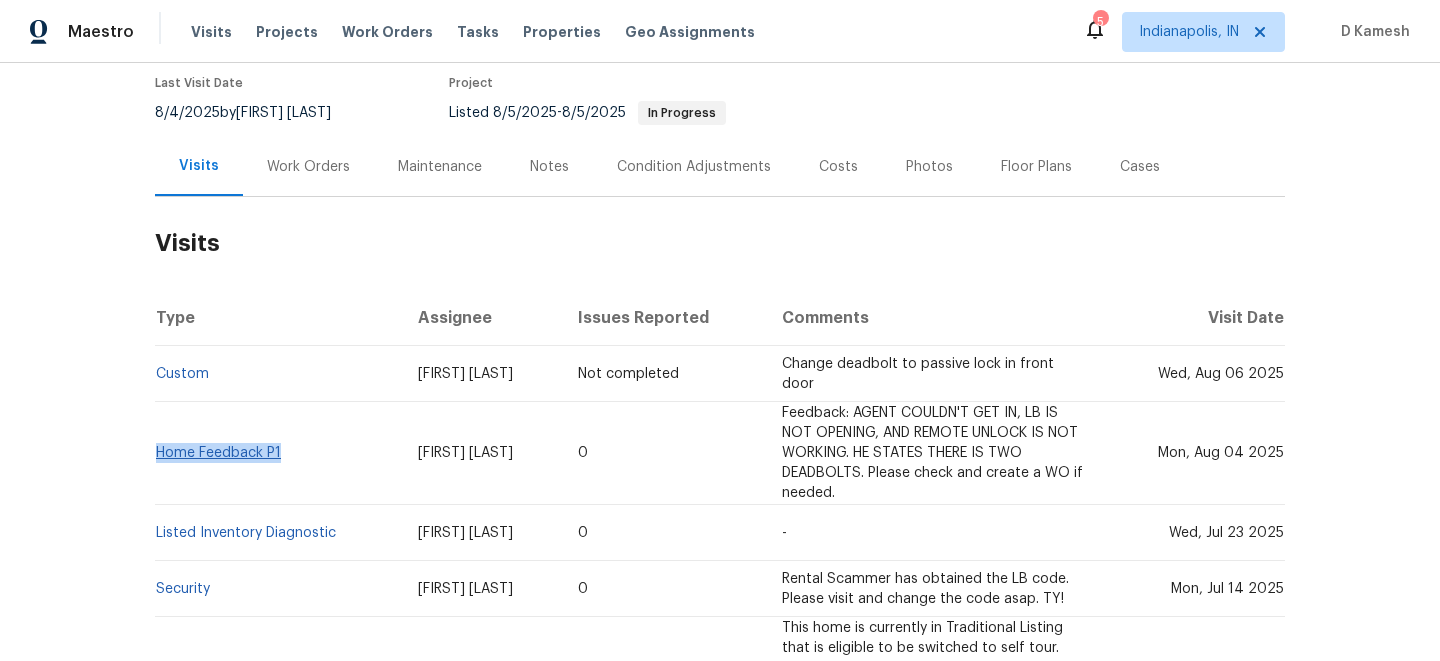 drag, startPoint x: 285, startPoint y: 455, endPoint x: 158, endPoint y: 451, distance: 127.06297 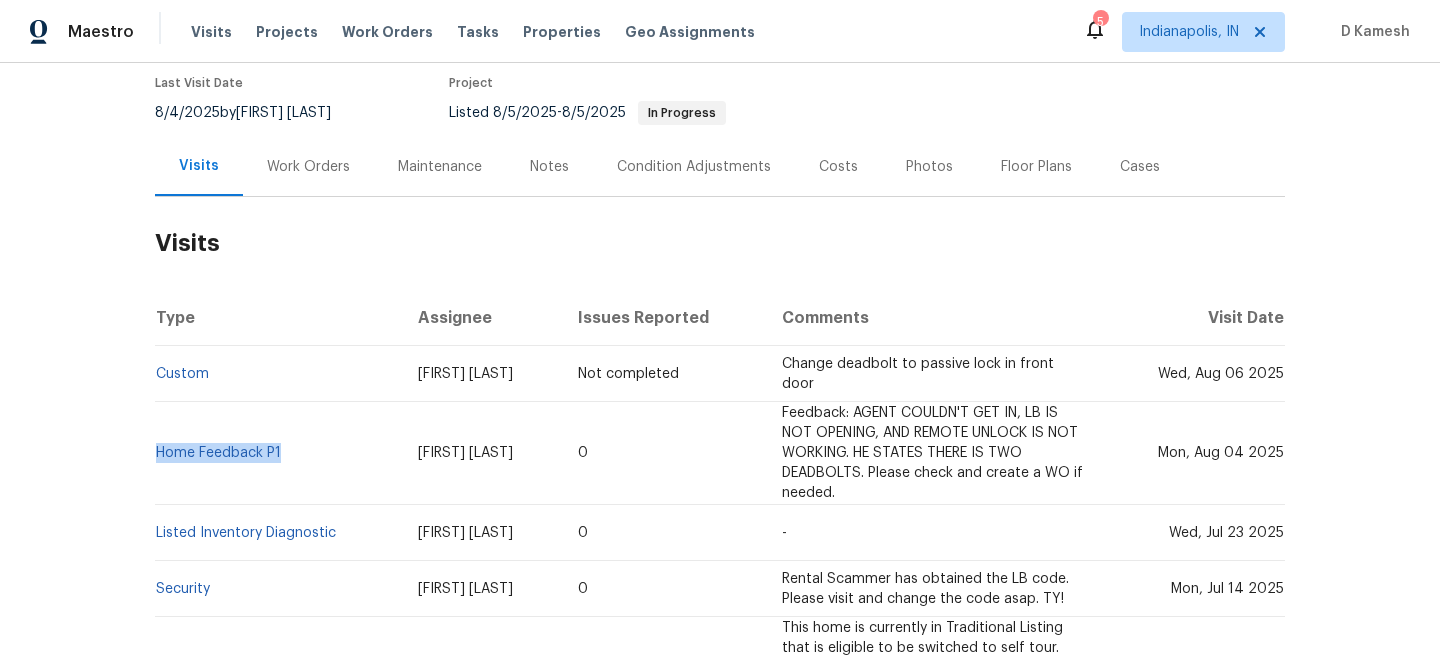 copy on "Home Feedback P1" 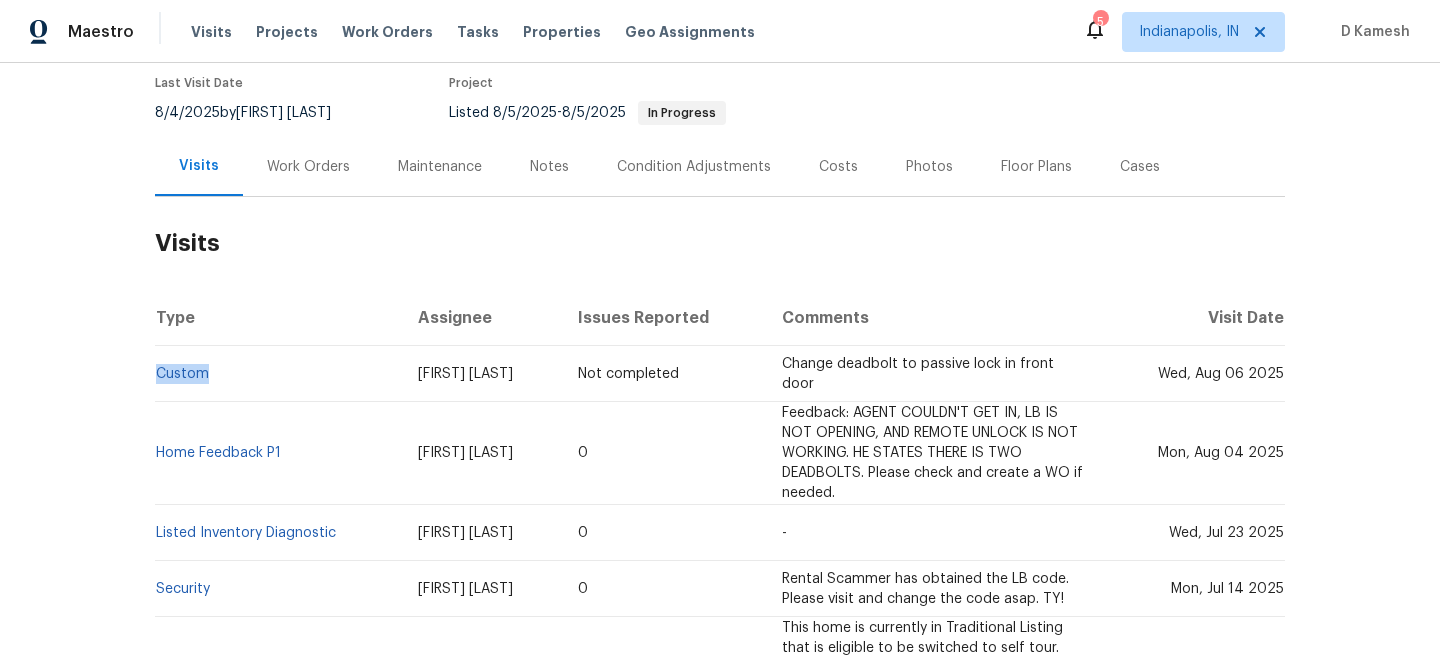 drag, startPoint x: 217, startPoint y: 375, endPoint x: 160, endPoint y: 363, distance: 58.249462 